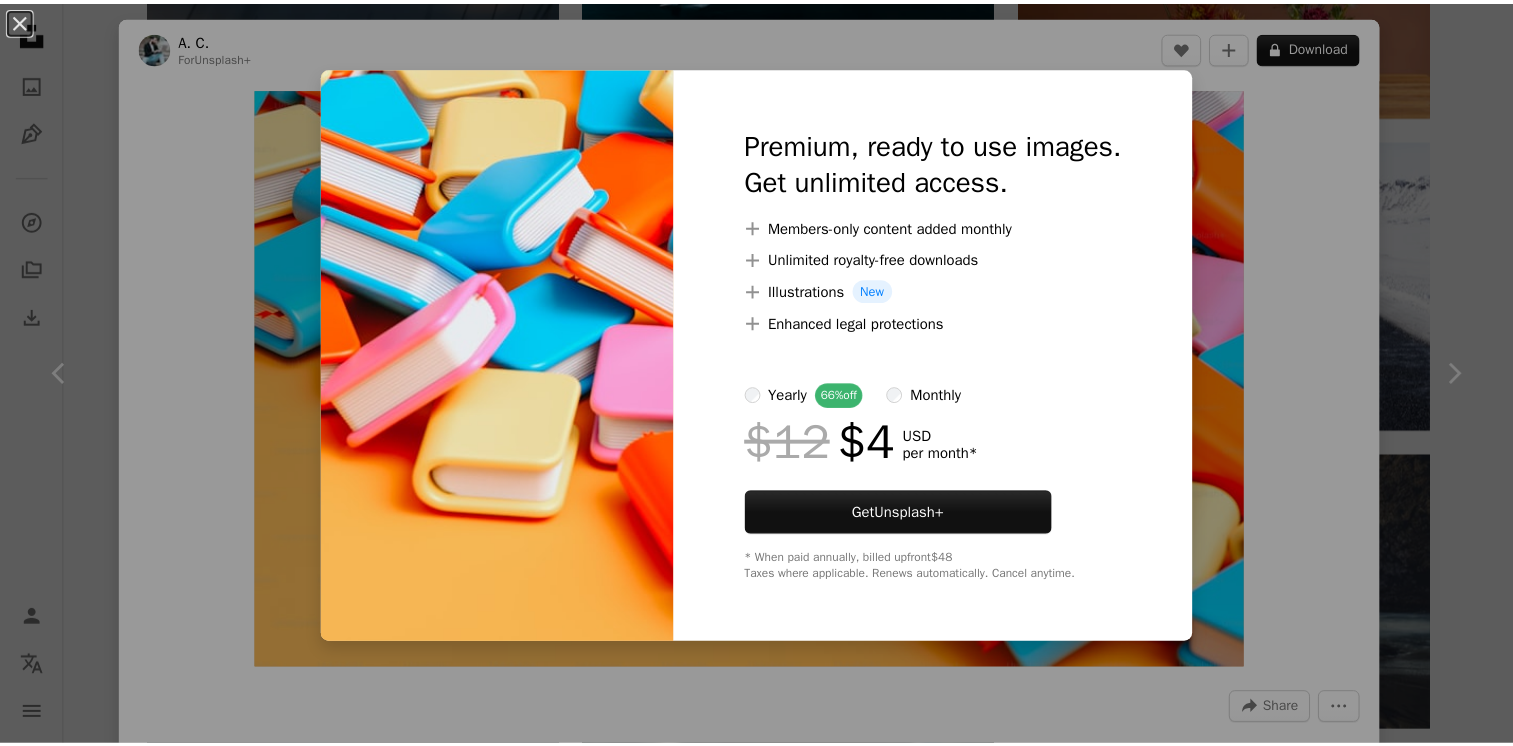 scroll, scrollTop: 10300, scrollLeft: 0, axis: vertical 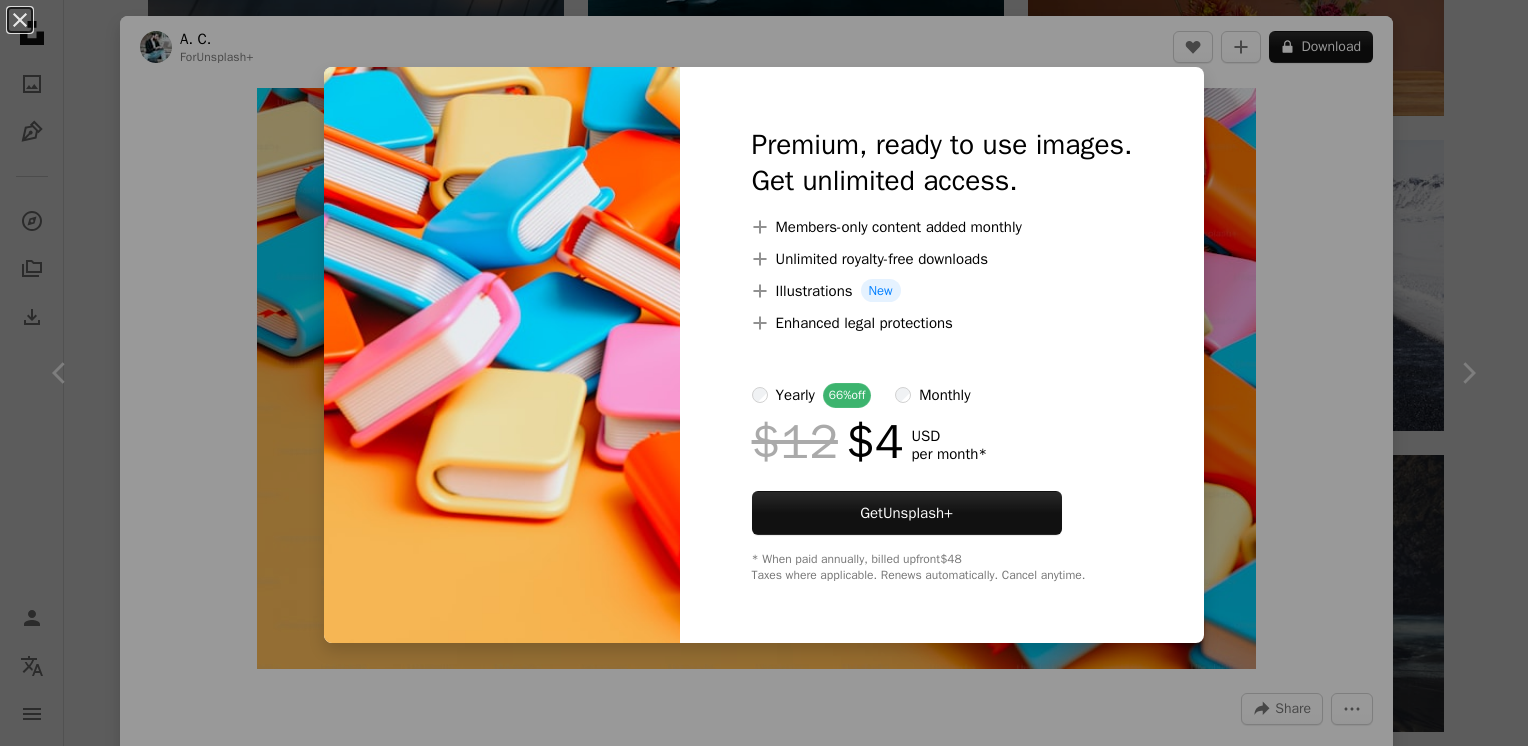 click on "An X shape Premium, ready to use images. Get unlimited access. A plus sign Members-only content added monthly A plus sign Unlimited royalty-free downloads A plus sign Illustrations  New A plus sign Enhanced legal protections yearly 66%  off monthly $12   $4 USD per month * Get  Unsplash+ * When paid annually, billed upfront  $48 Taxes where applicable. Renews automatically. Cancel anytime." at bounding box center (764, 373) 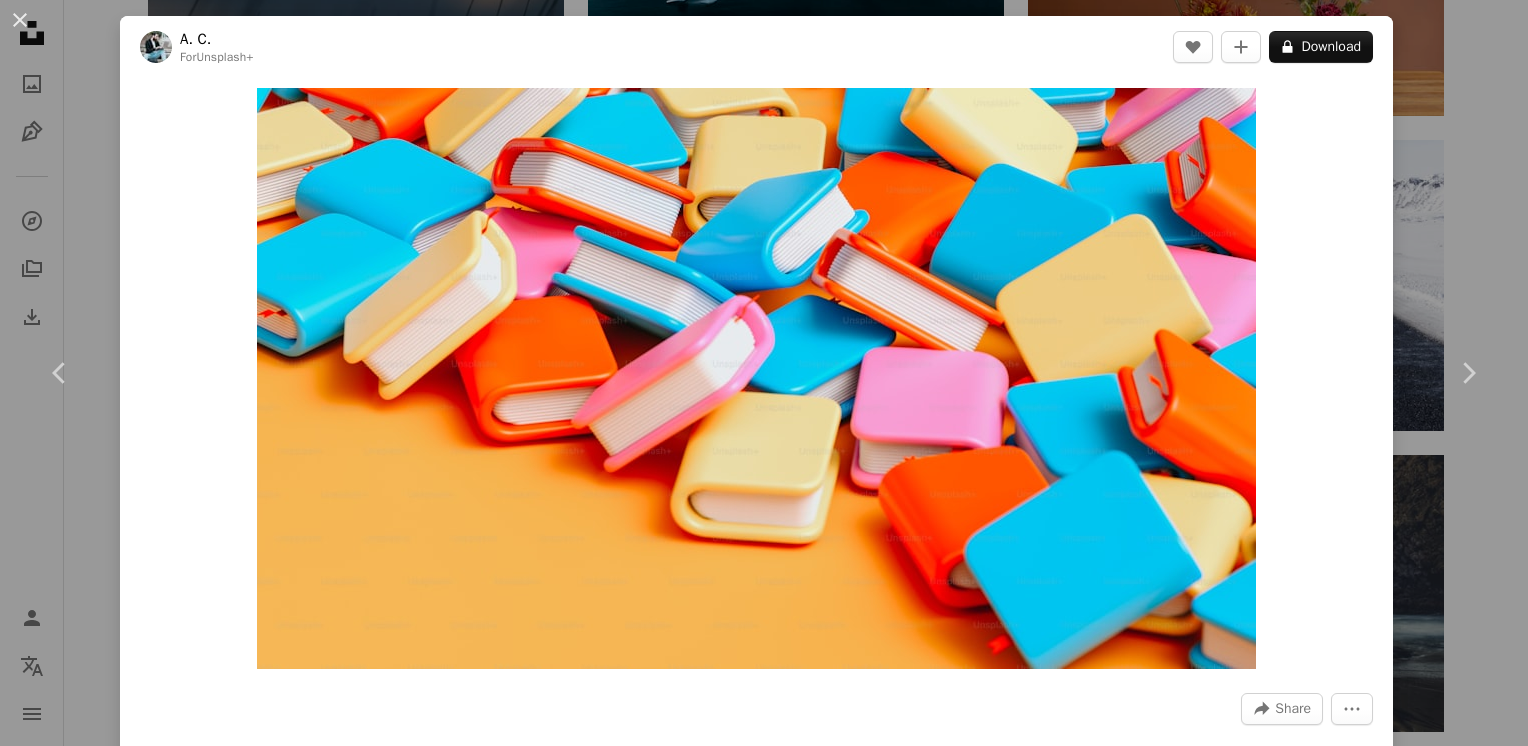 click on "[FIRST] [LAST]" at bounding box center (764, 373) 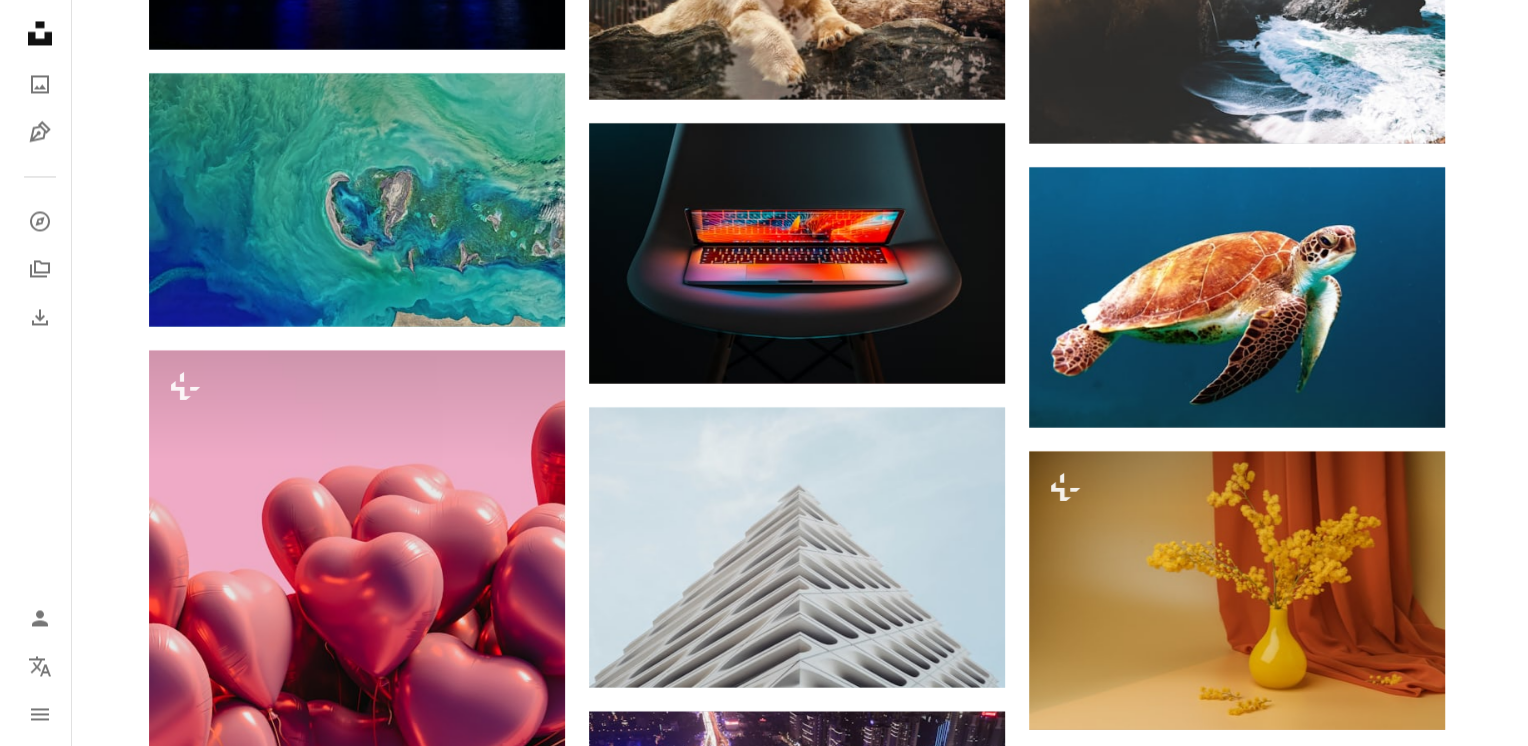 scroll, scrollTop: 18600, scrollLeft: 0, axis: vertical 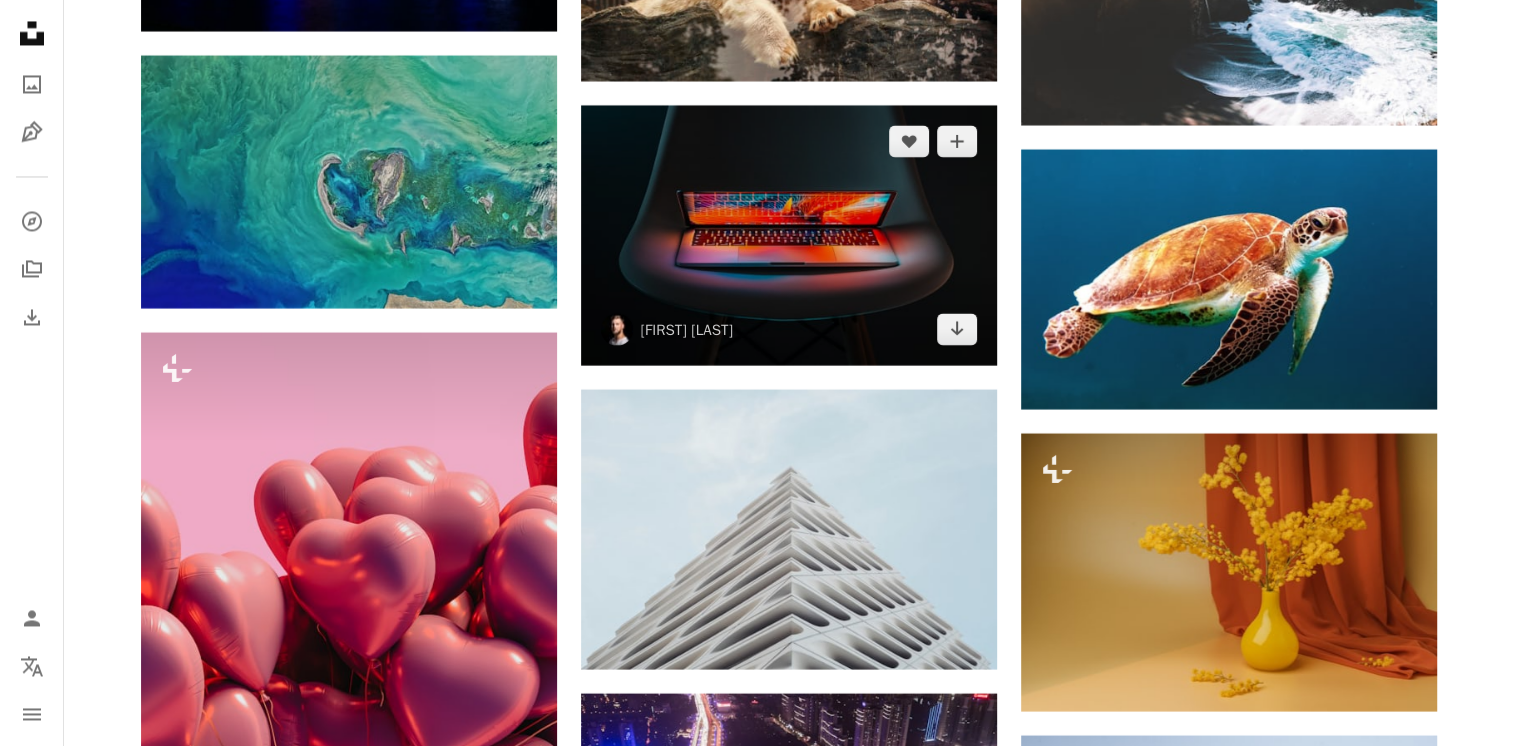 click at bounding box center [789, 235] 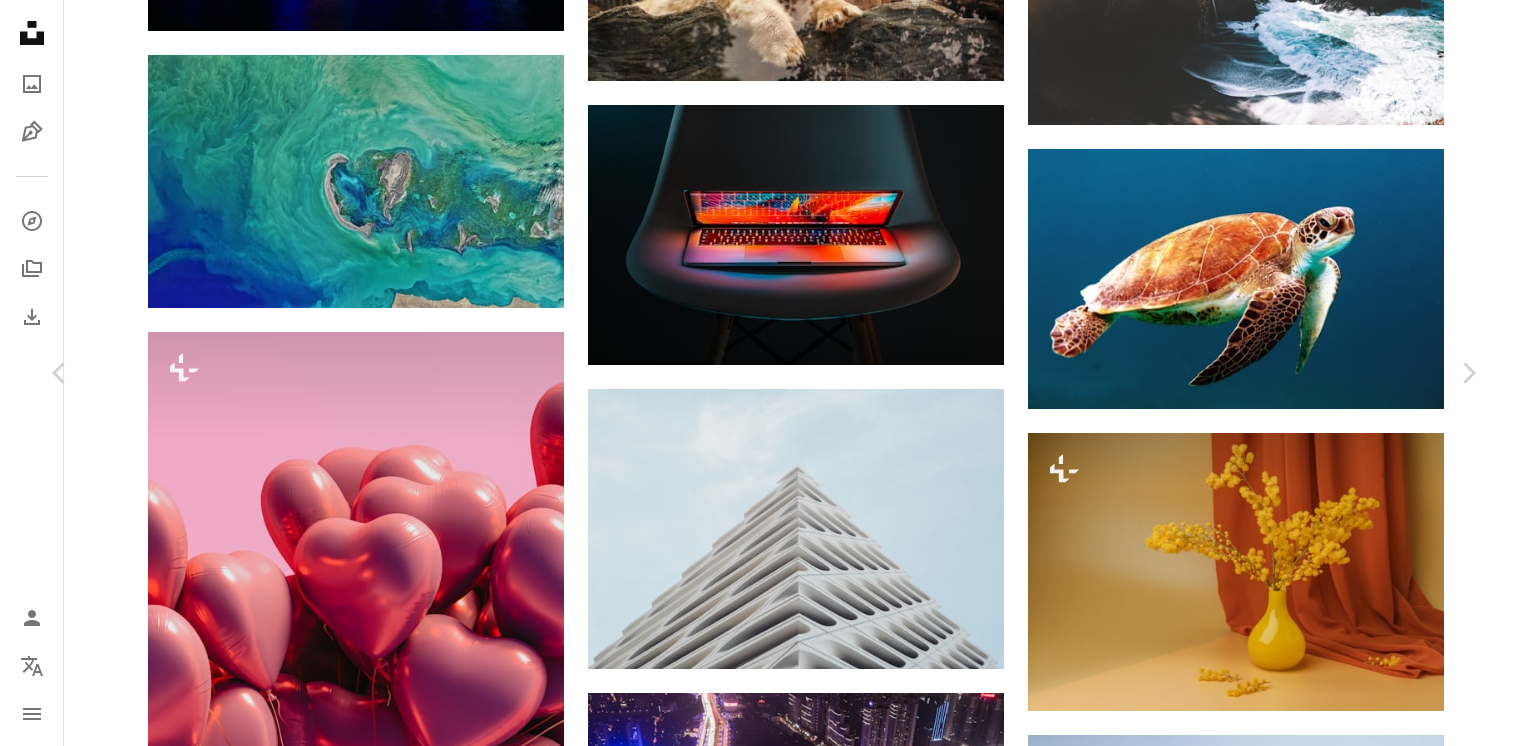 scroll, scrollTop: 3400, scrollLeft: 0, axis: vertical 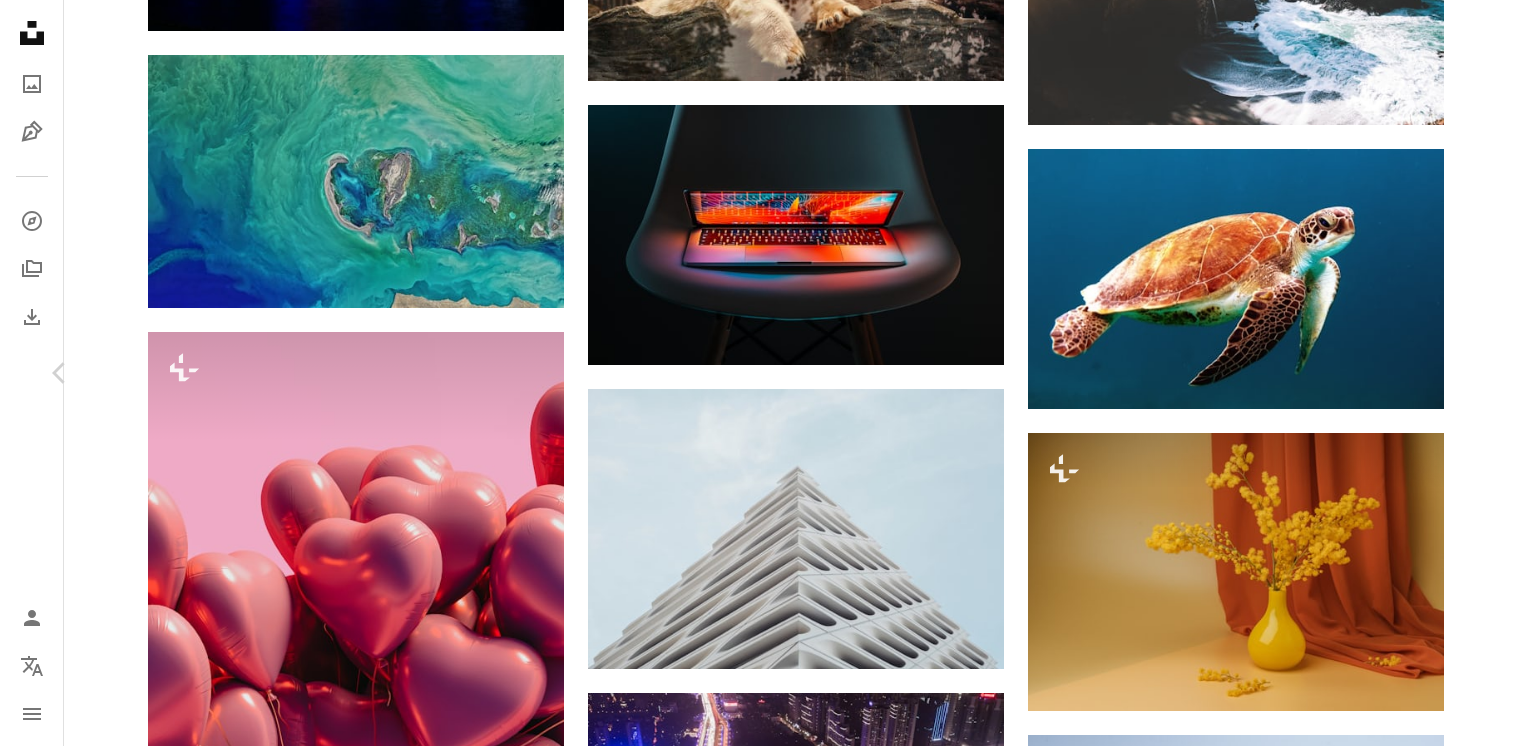 click on "Chevron right" at bounding box center [1468, 373] 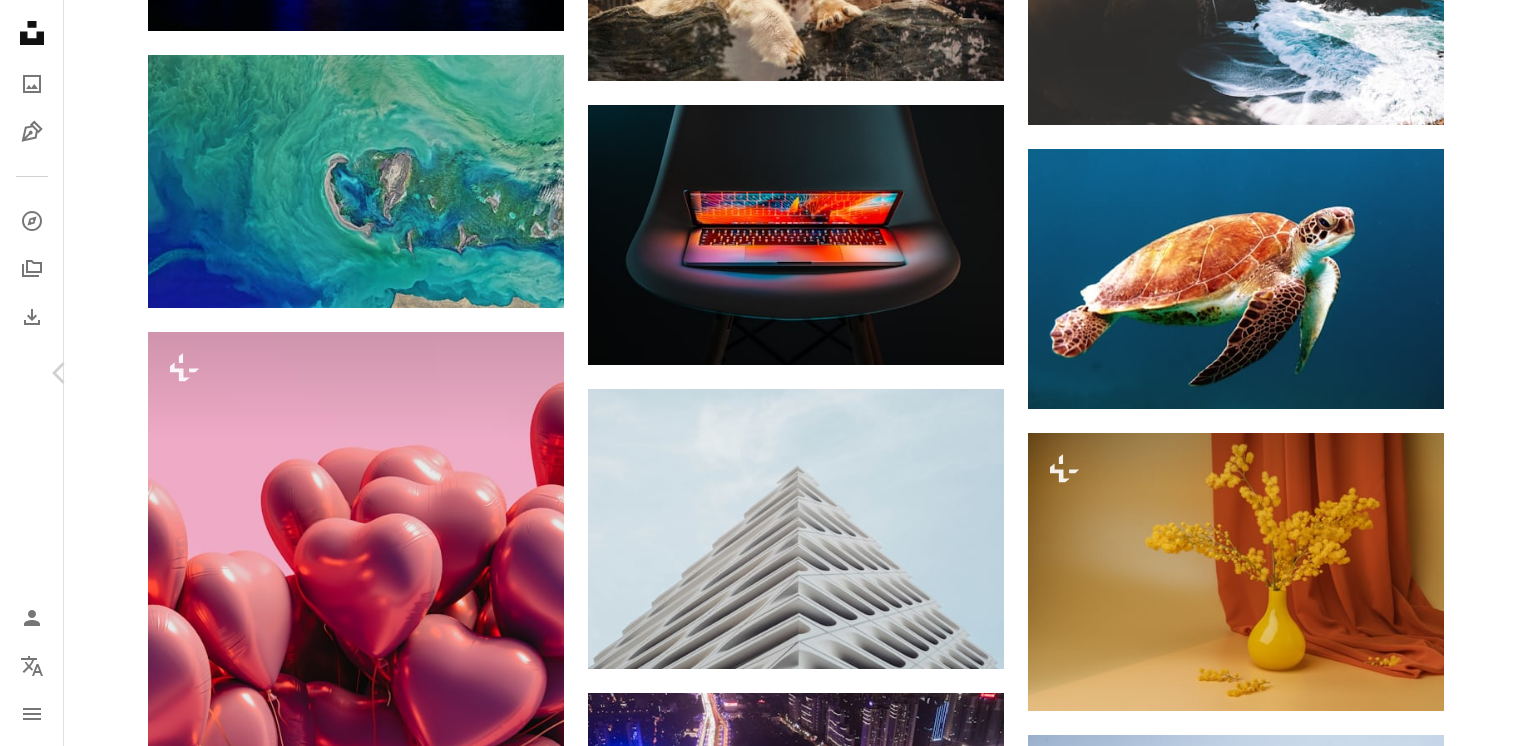 click on "Chevron right" at bounding box center [1468, 373] 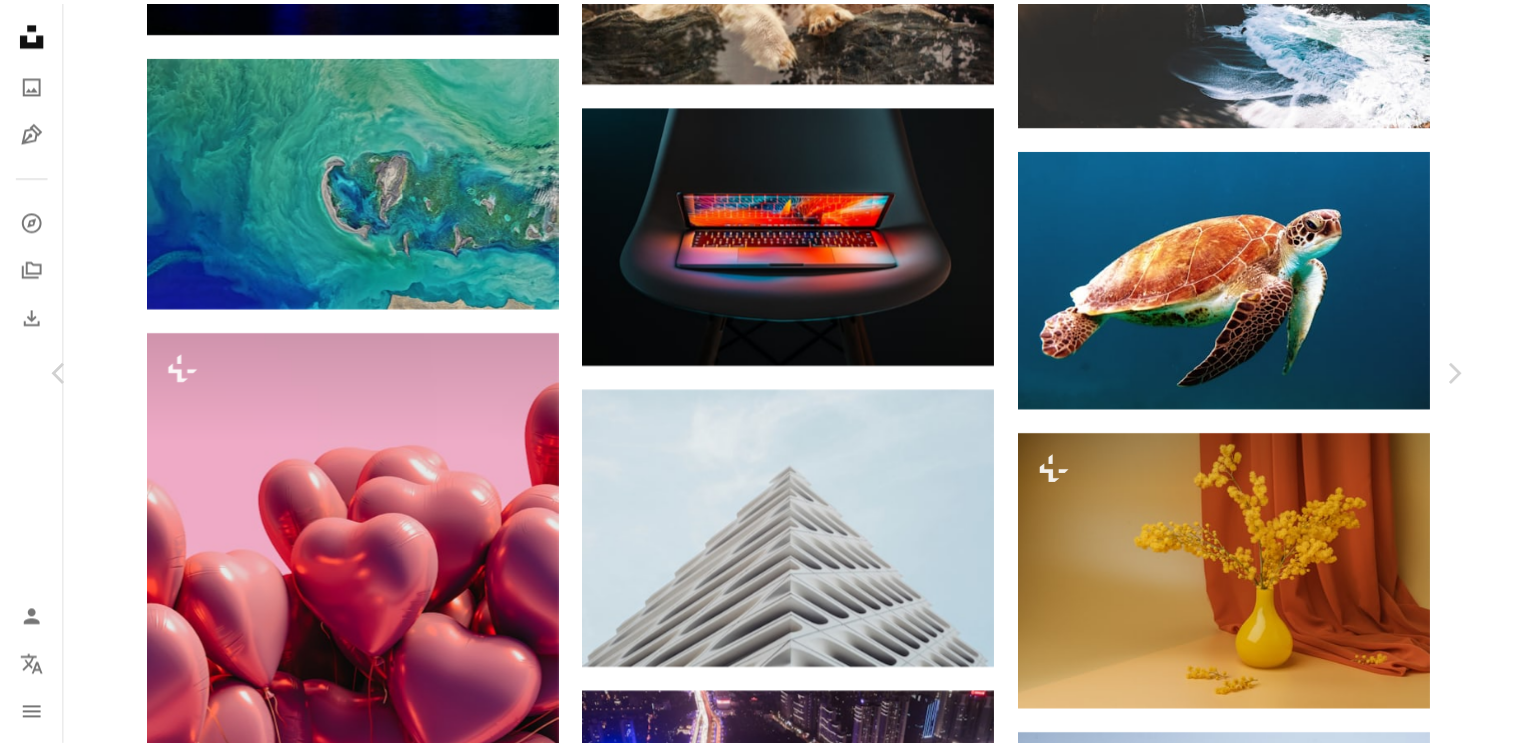scroll, scrollTop: 0, scrollLeft: 0, axis: both 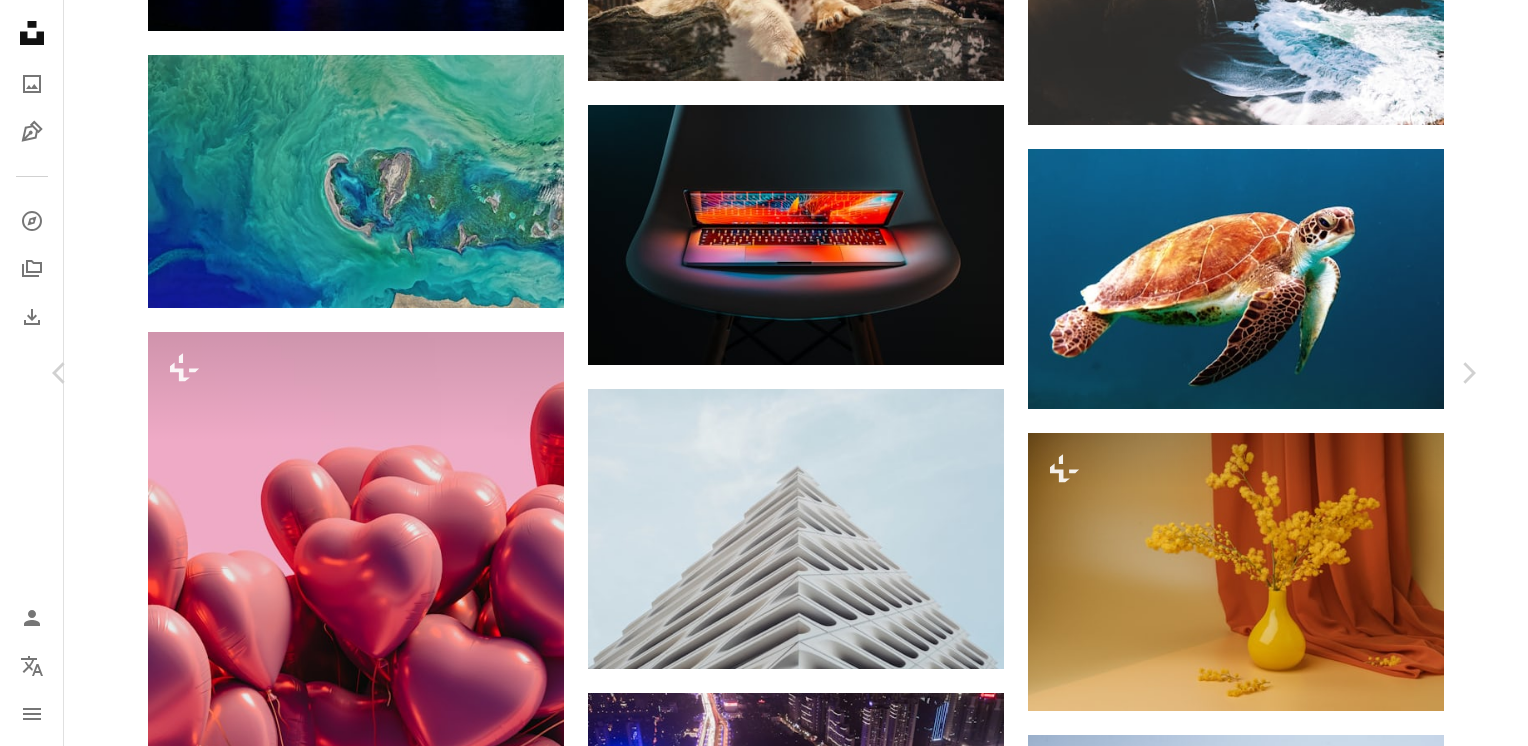 click on "[FIRST] [LAST]" at bounding box center (764, 3204) 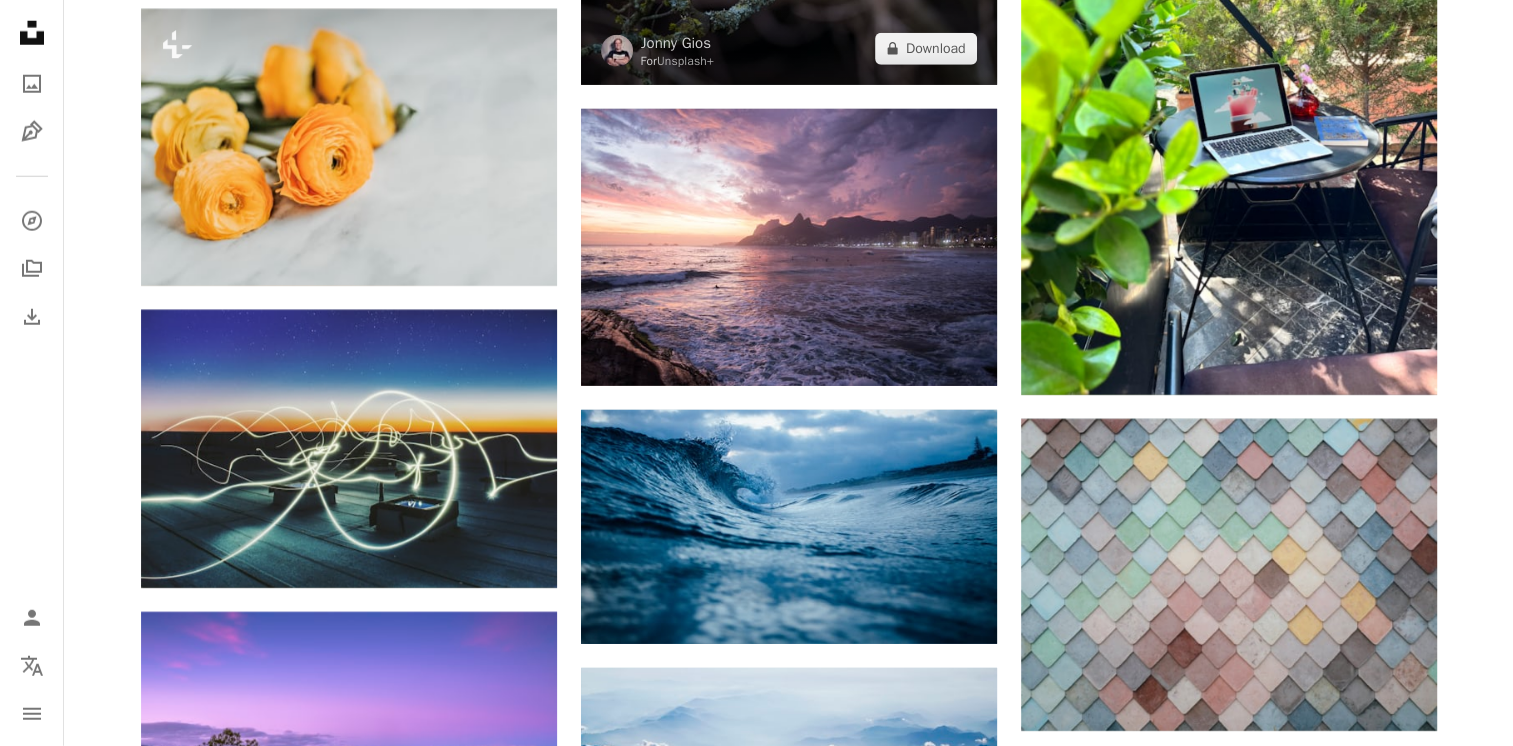 scroll, scrollTop: 20400, scrollLeft: 0, axis: vertical 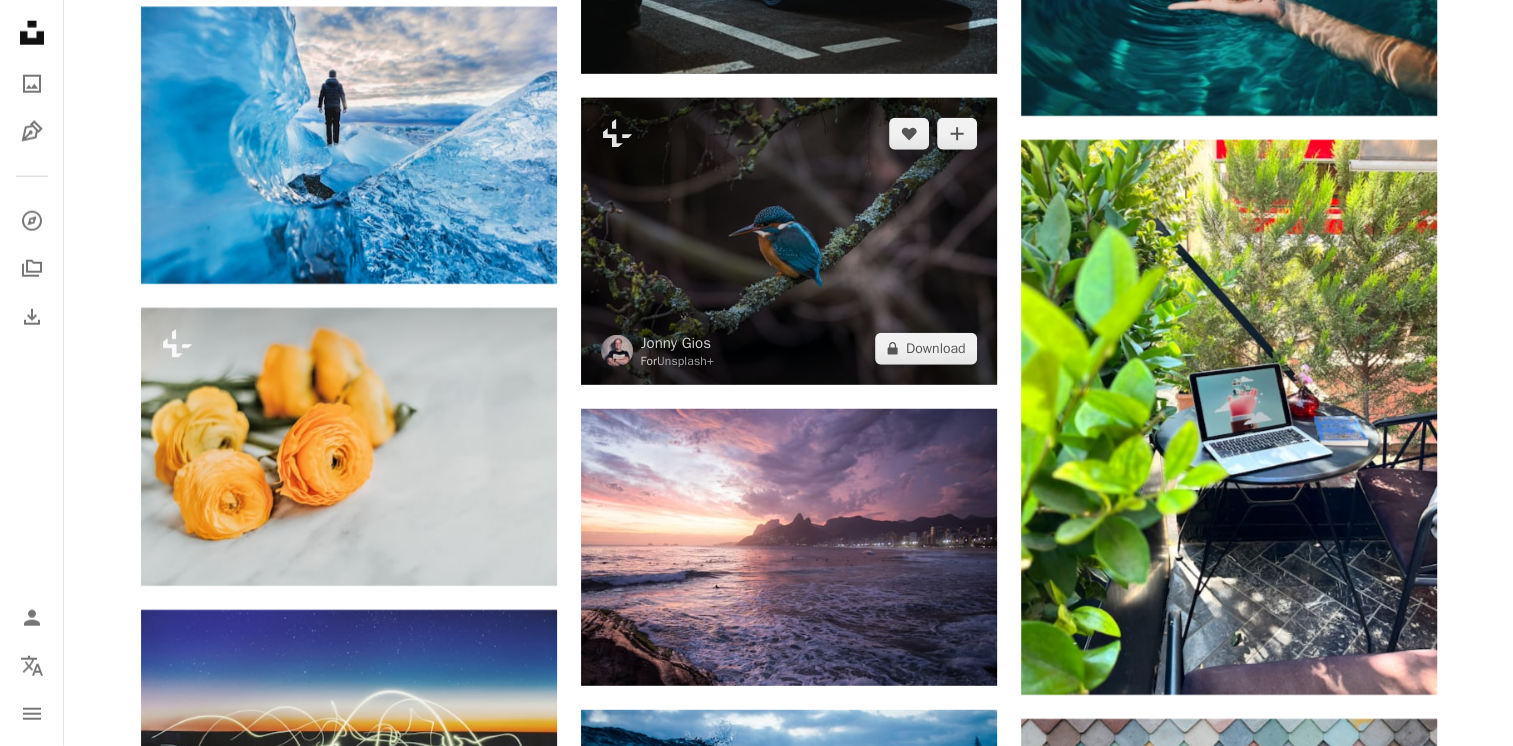 click at bounding box center [789, 241] 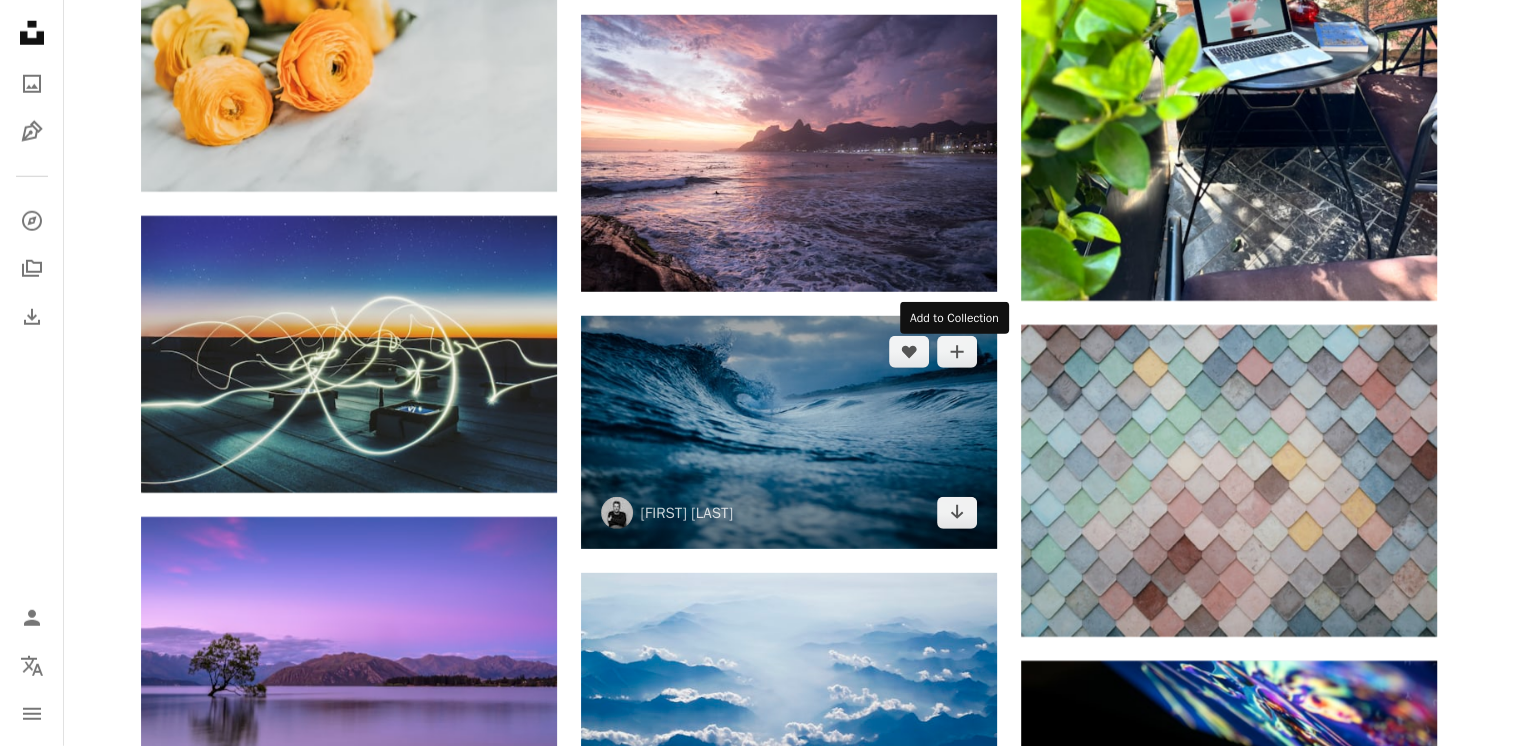 scroll, scrollTop: 20400, scrollLeft: 0, axis: vertical 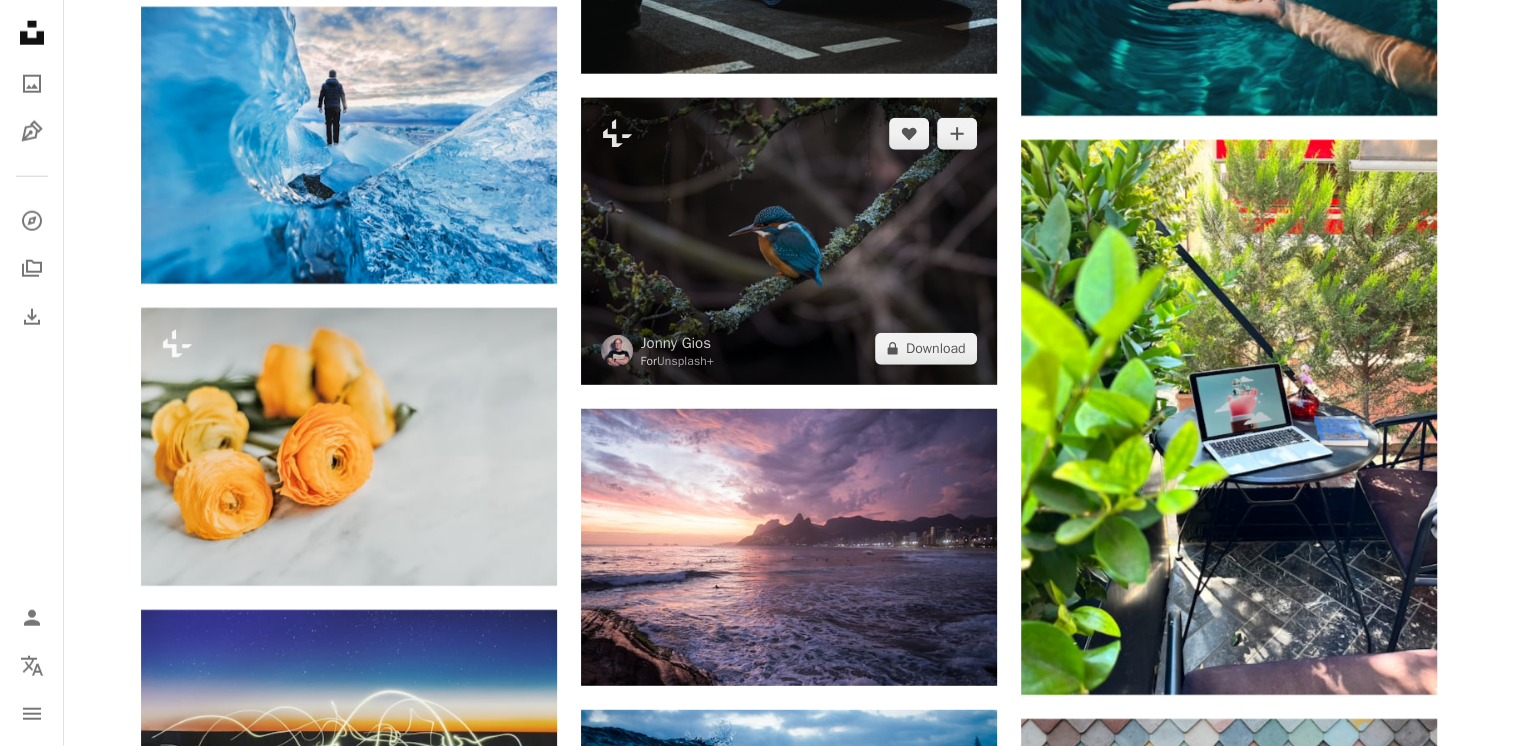 click at bounding box center [789, 241] 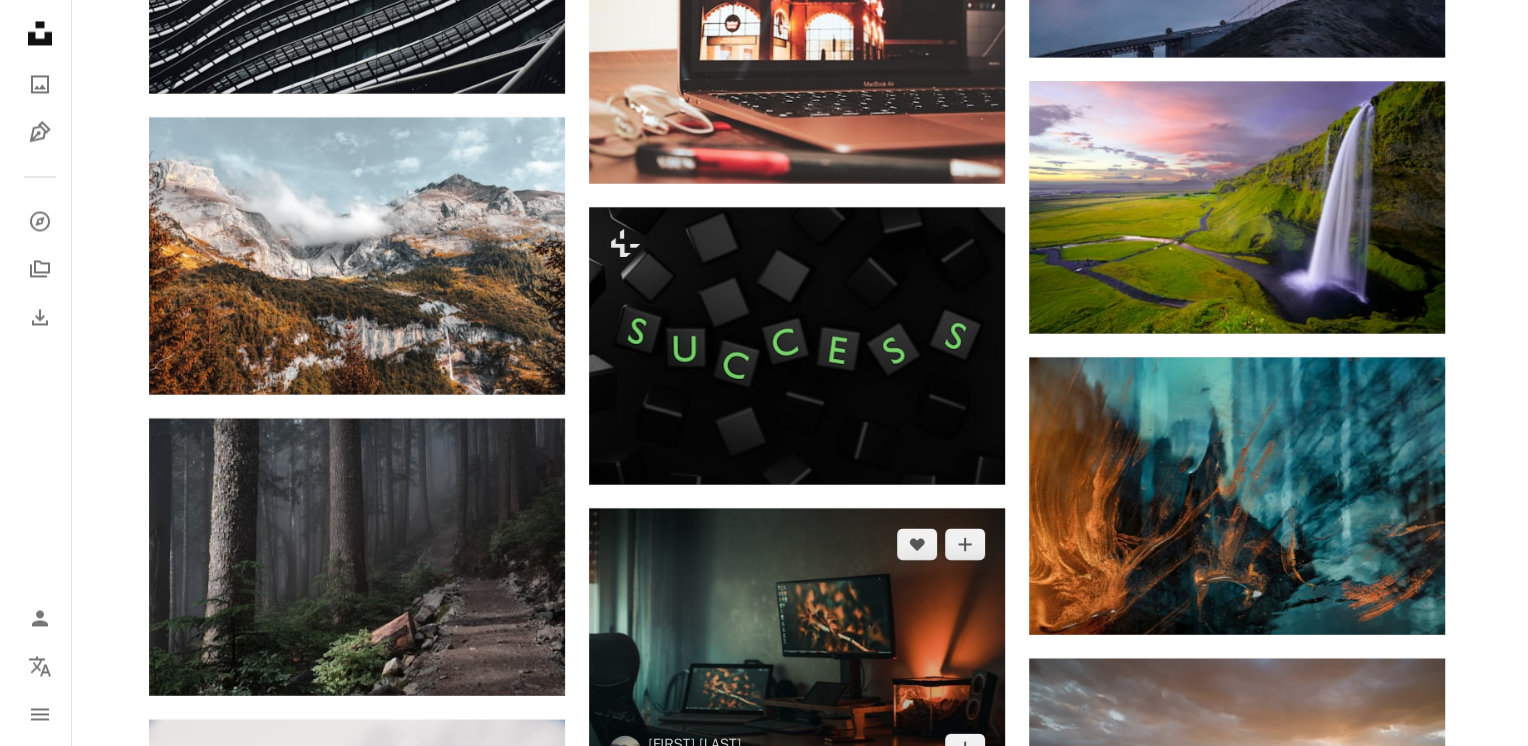 scroll, scrollTop: 33700, scrollLeft: 0, axis: vertical 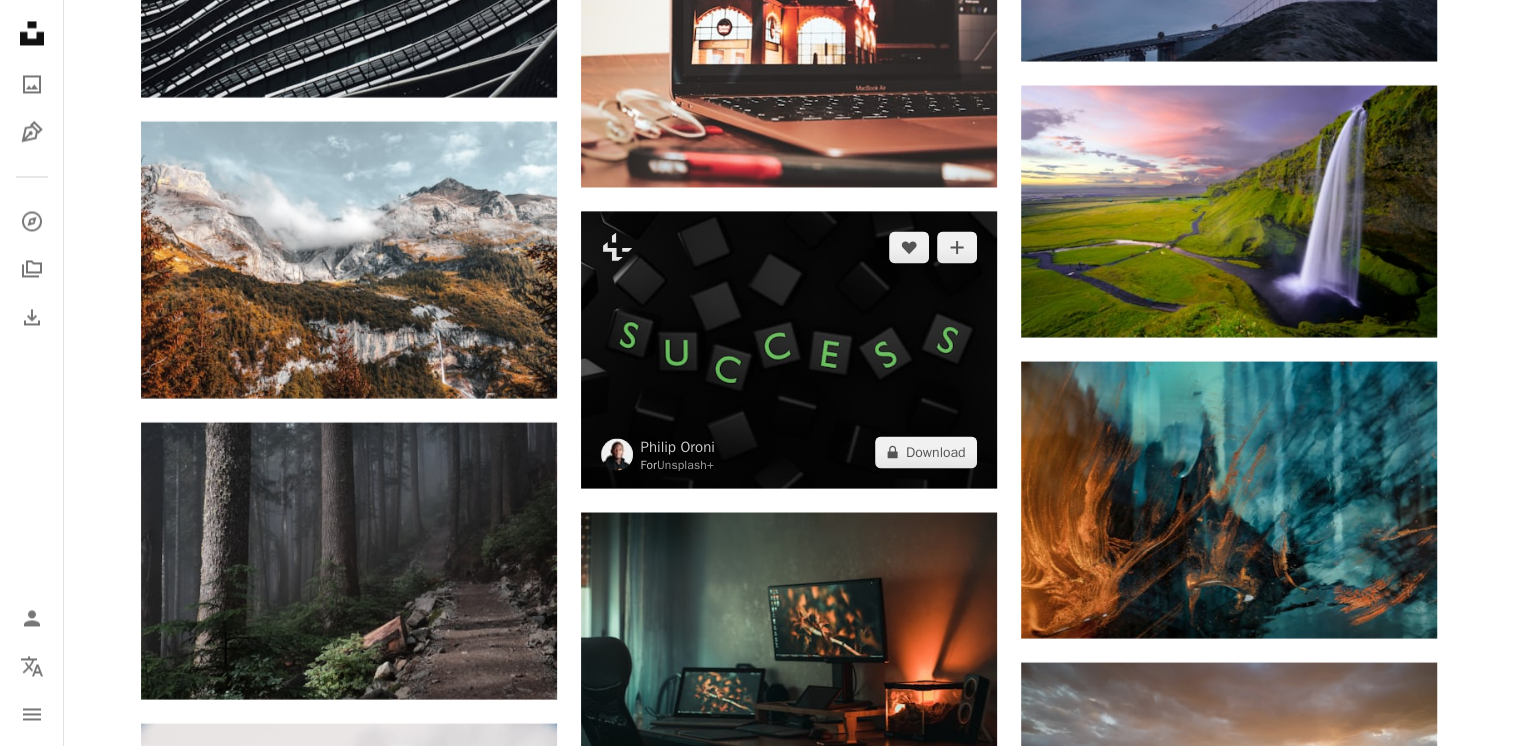 click at bounding box center (789, 349) 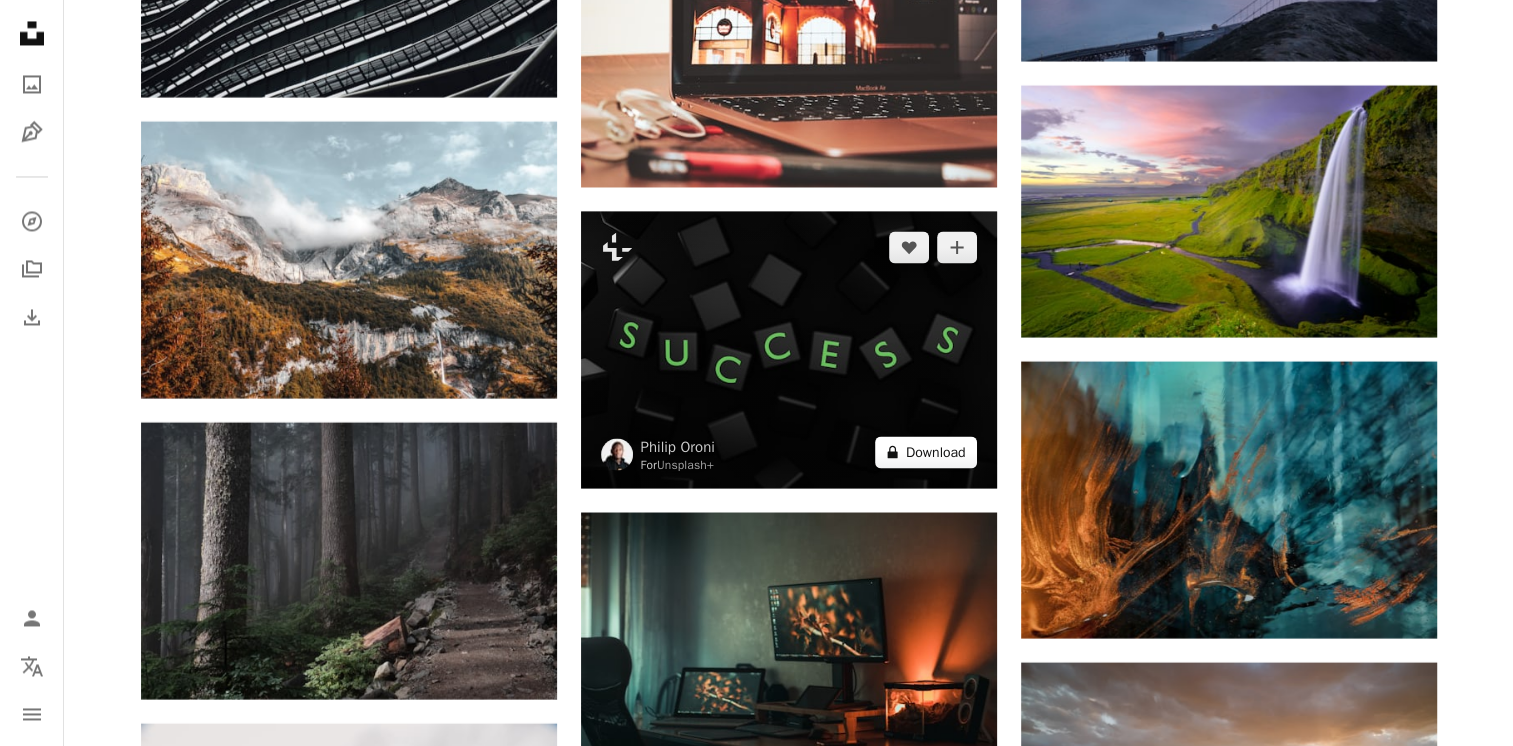 click on "A lock Download" at bounding box center [926, 452] 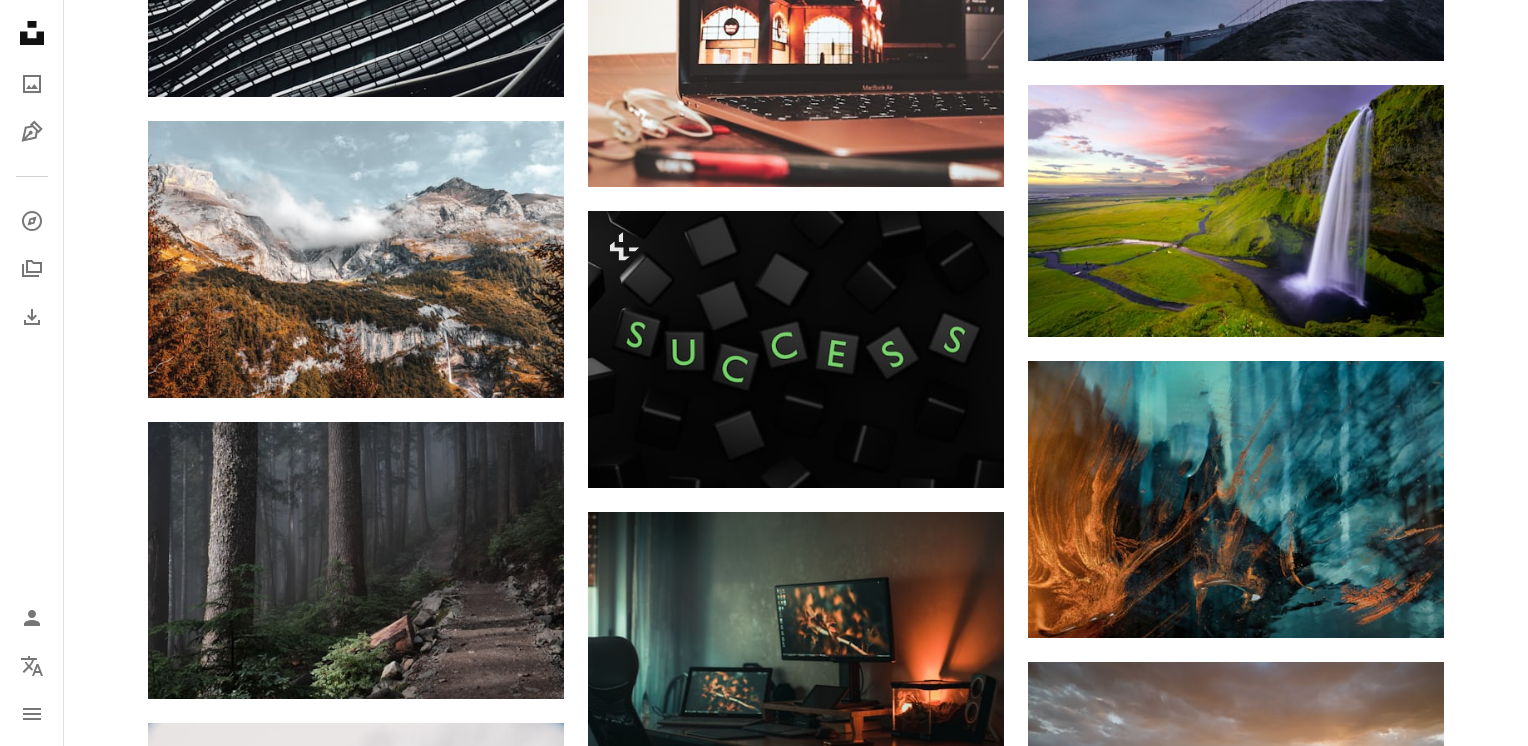 click on "An X shape Premium, ready to use images. Get unlimited access. A plus sign Members-only content added monthly A plus sign Unlimited royalty-free downloads A plus sign Illustrations  New A plus sign Enhanced legal protections yearly 66%  off monthly $12   $4 USD per month * Get  Unsplash+ * When paid annually, billed upfront  $48 Taxes where applicable. Renews automatically. Cancel anytime." at bounding box center (764, 4344) 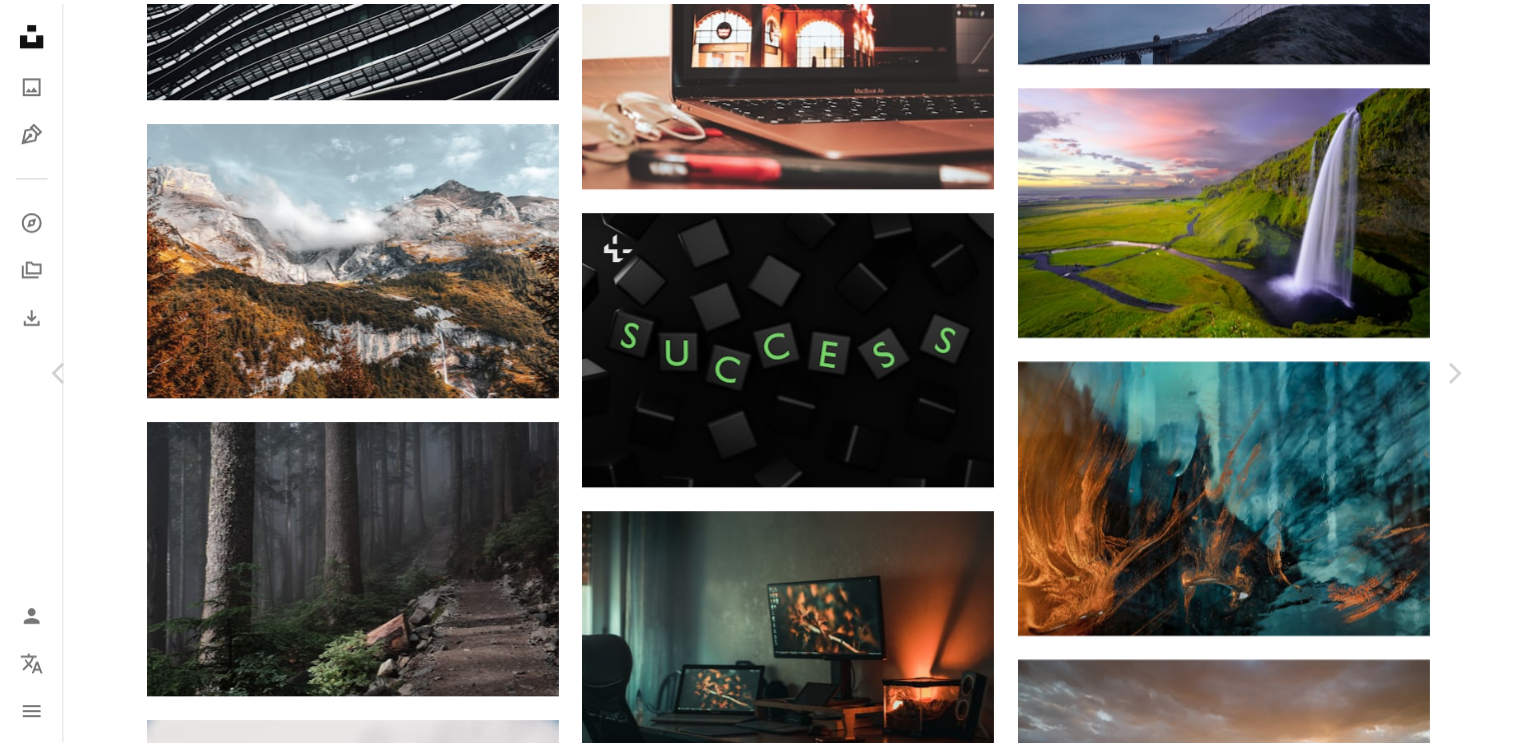 scroll, scrollTop: 0, scrollLeft: 0, axis: both 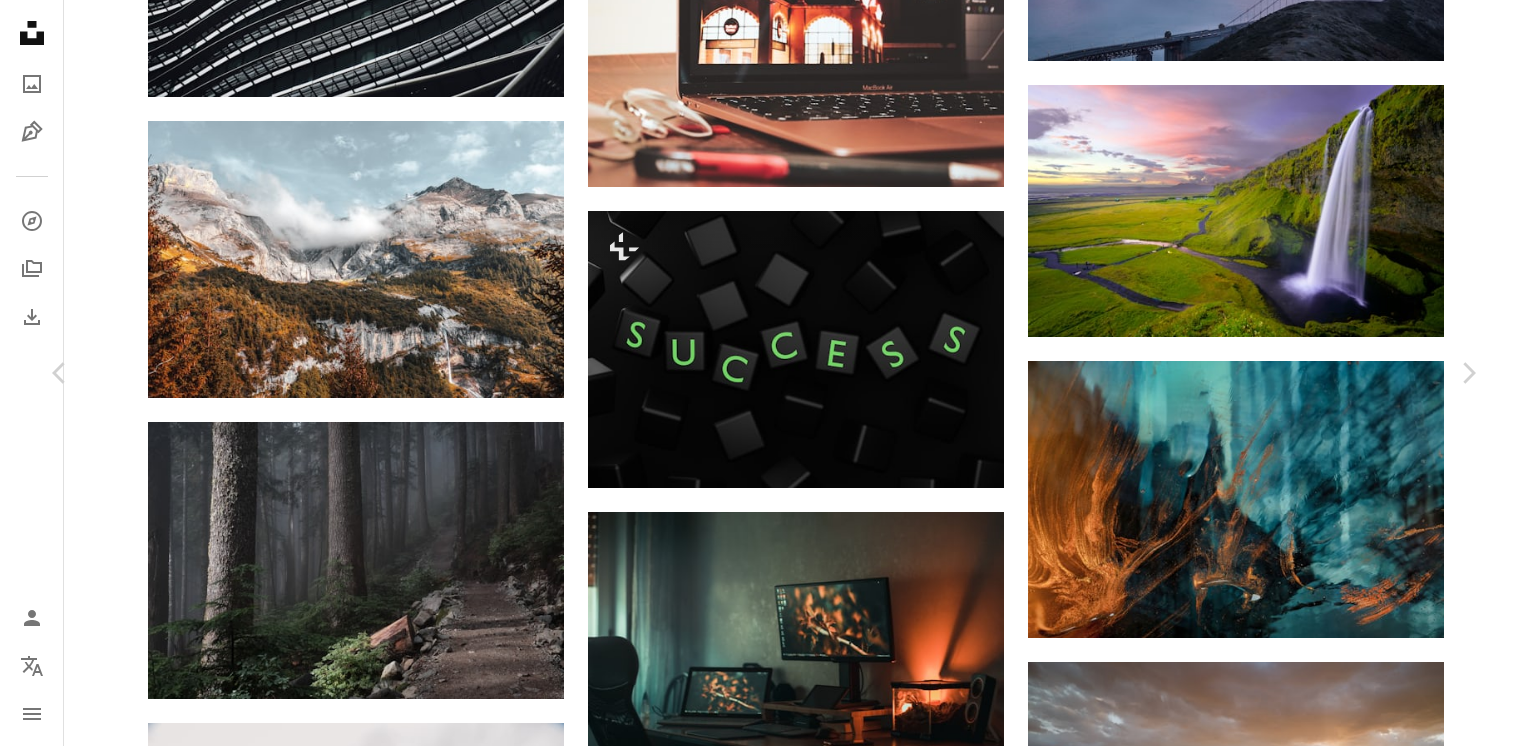 click on "[FIRST] [LAST]" at bounding box center (764, 4344) 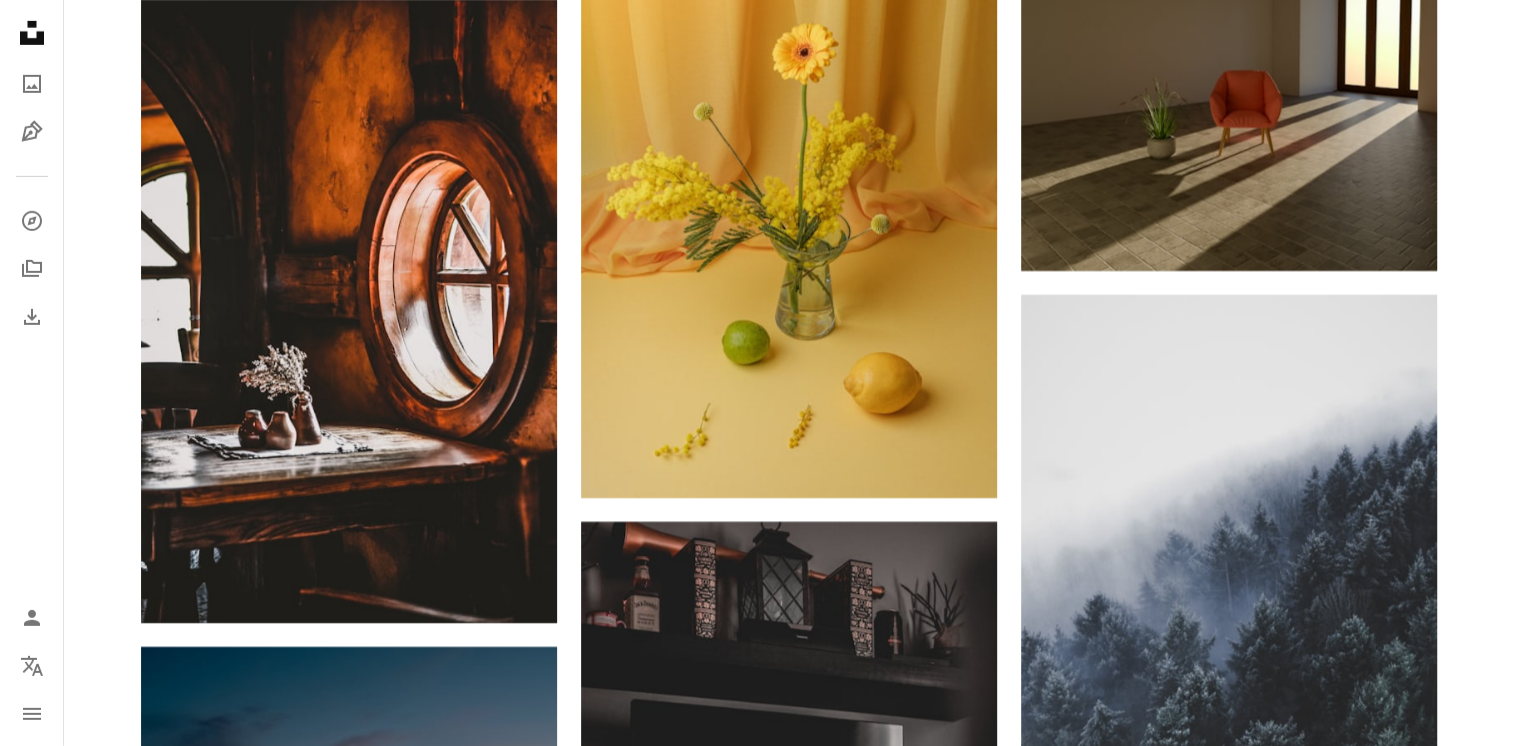 scroll, scrollTop: 89600, scrollLeft: 0, axis: vertical 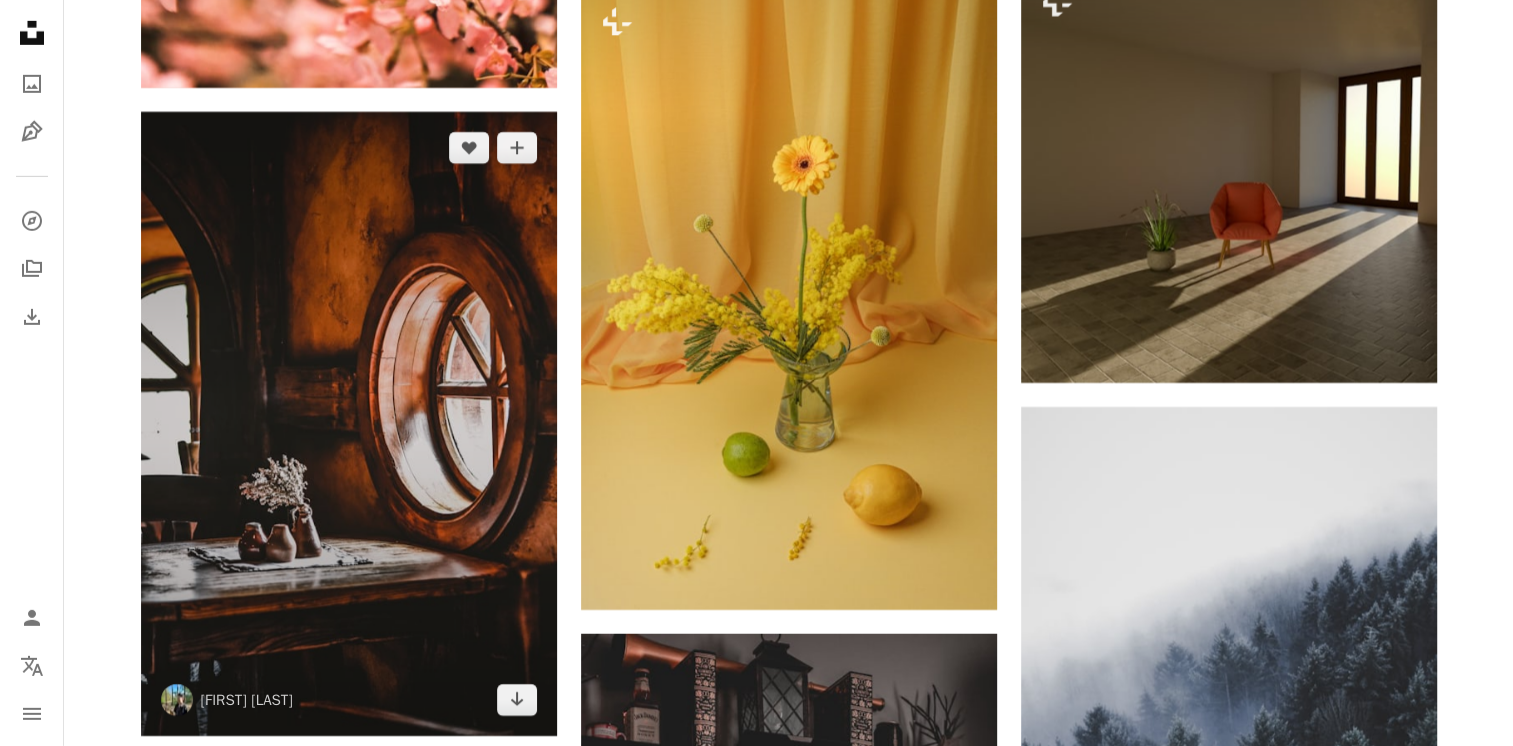 click at bounding box center (349, 423) 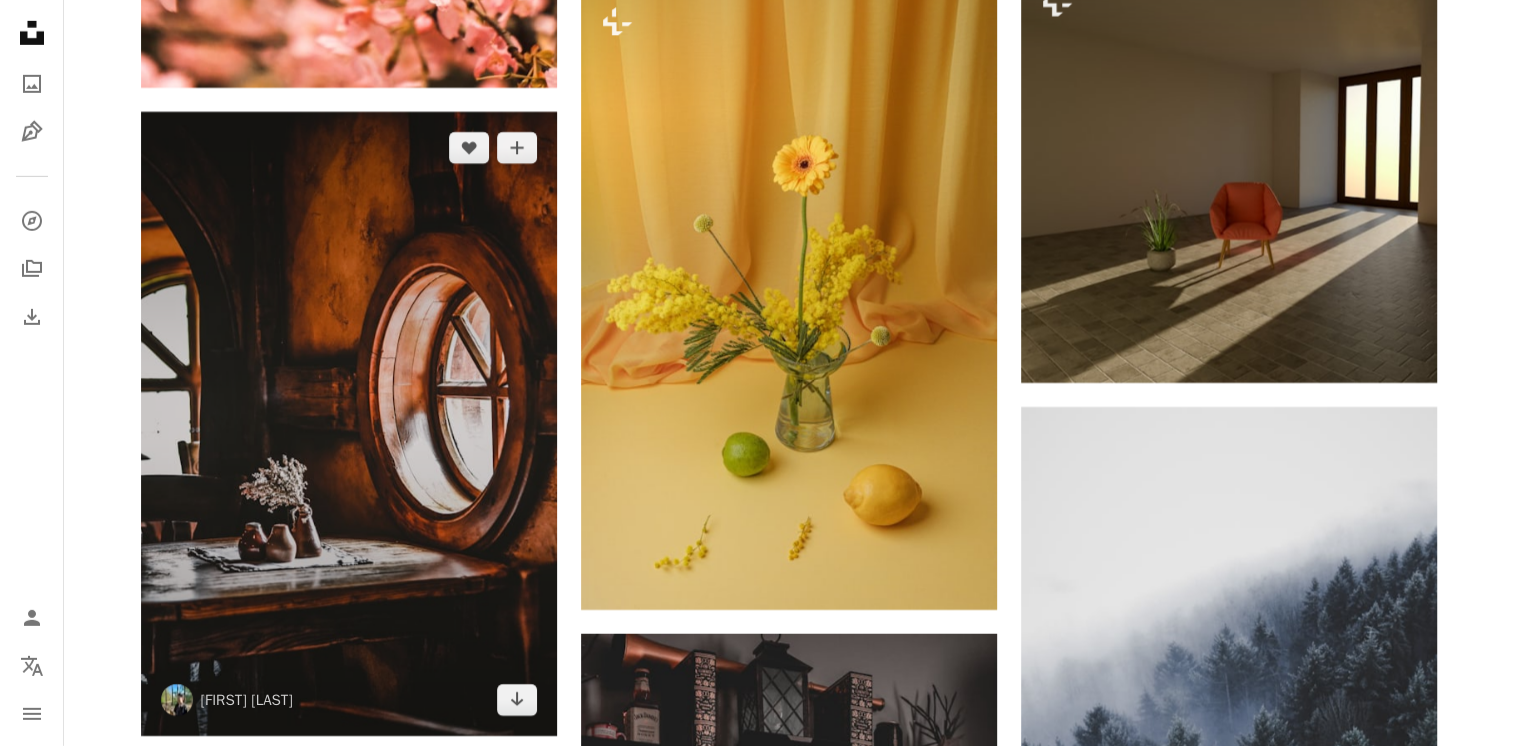scroll, scrollTop: 89800, scrollLeft: 0, axis: vertical 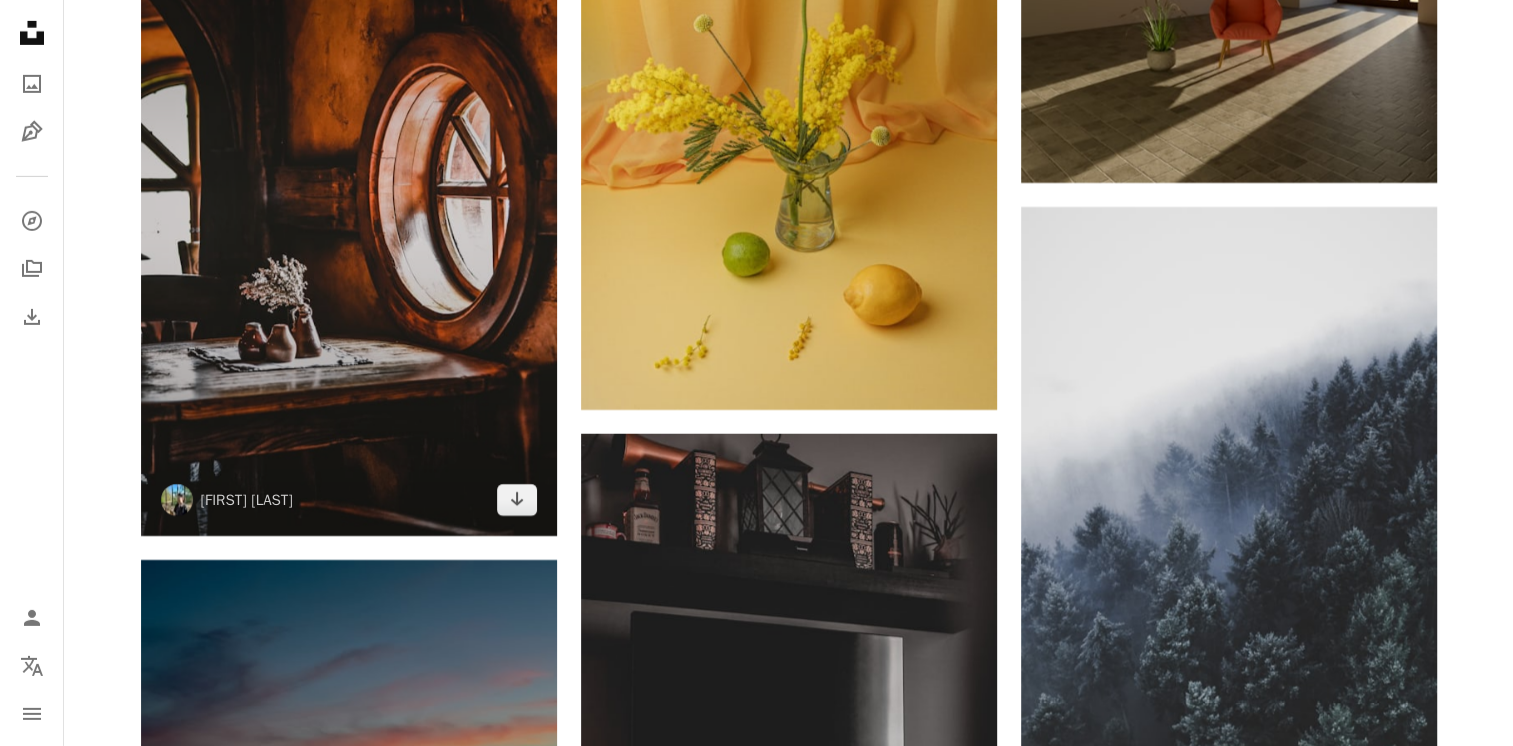 click at bounding box center [349, 223] 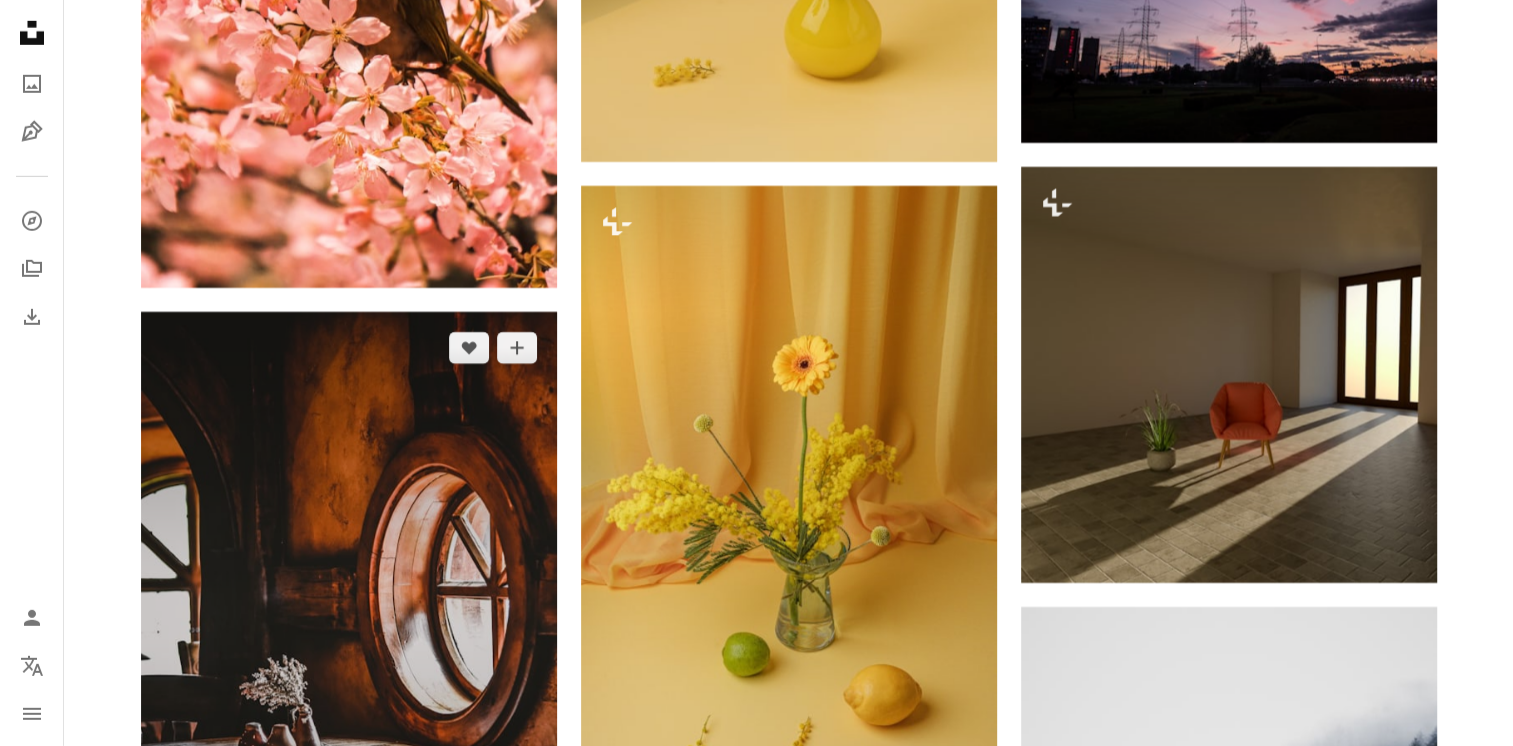 scroll, scrollTop: 89500, scrollLeft: 0, axis: vertical 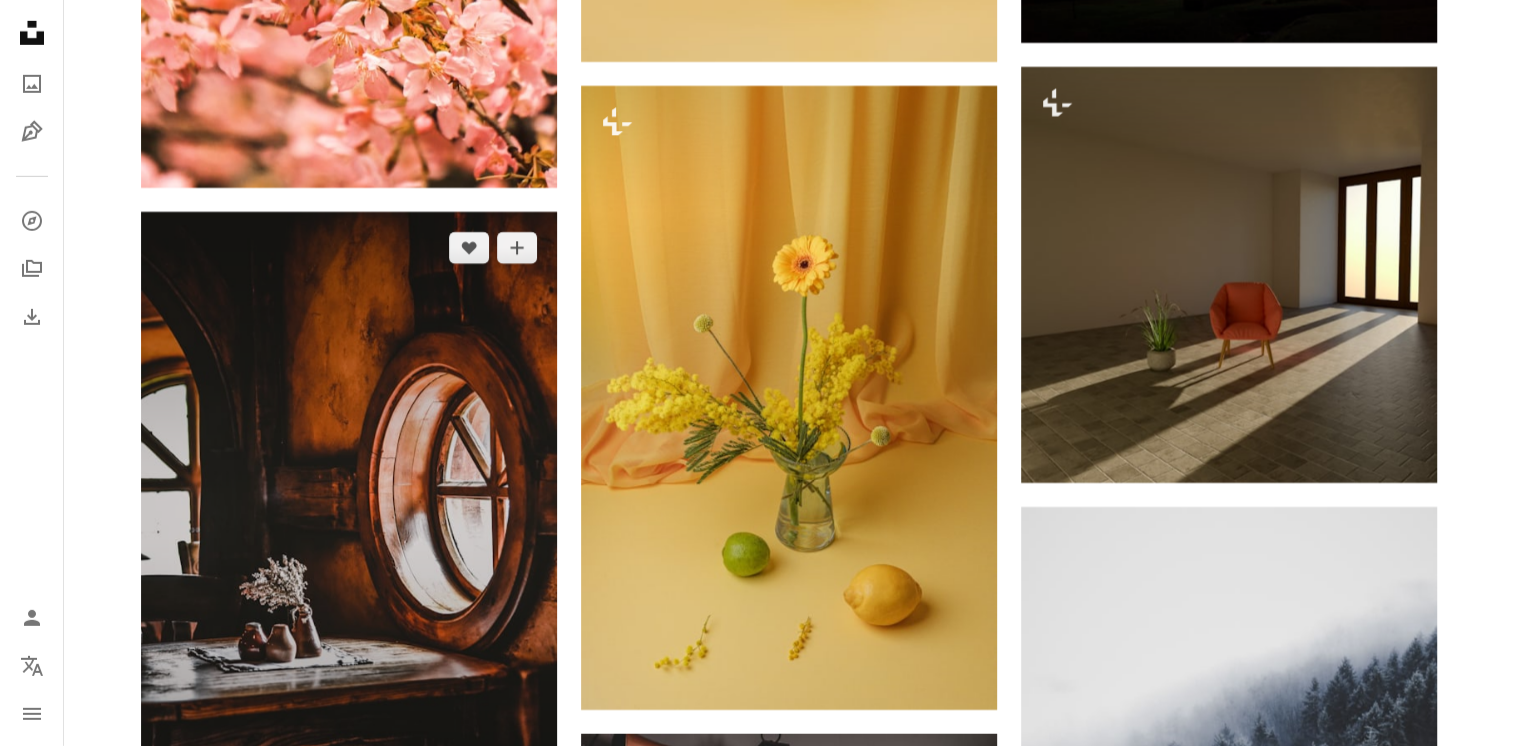 click at bounding box center [349, 523] 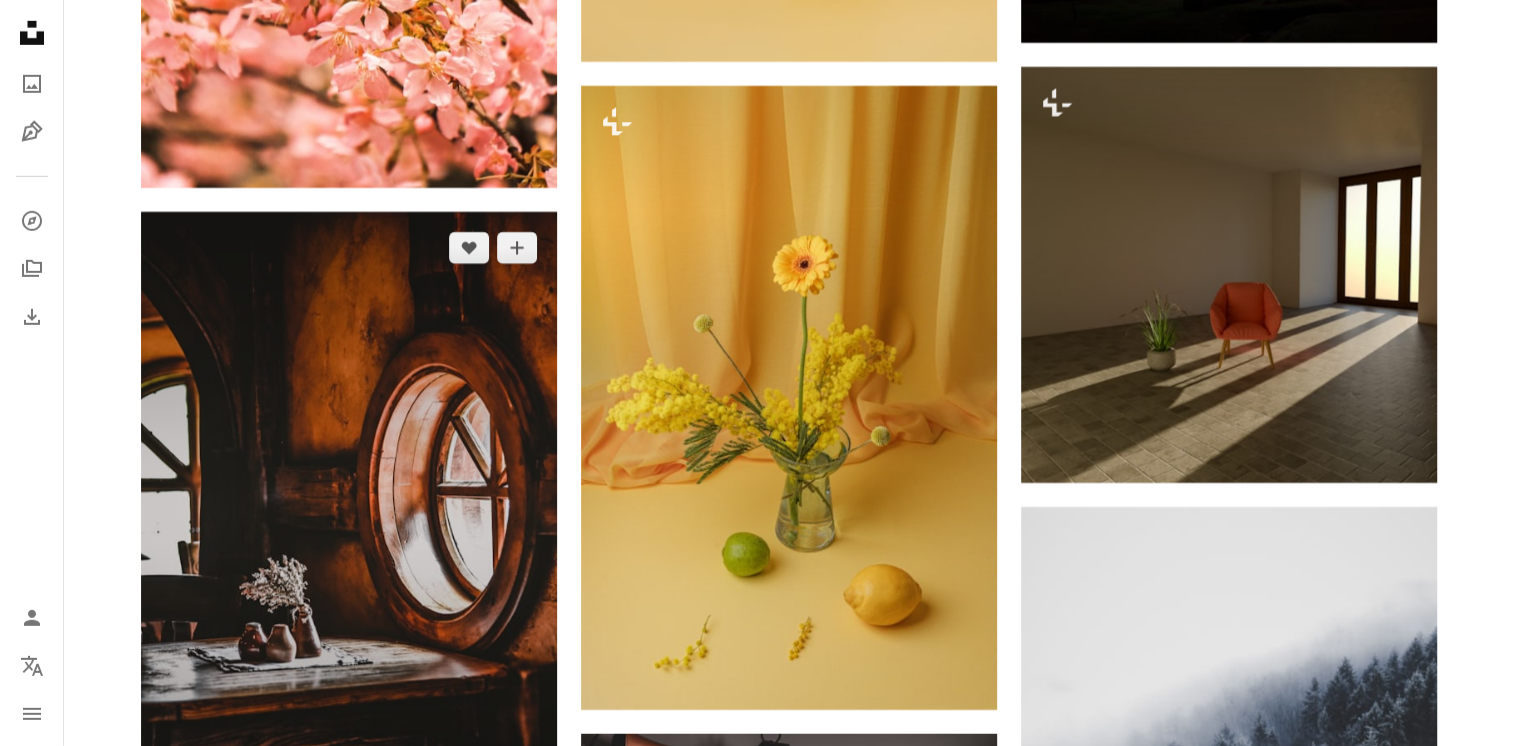 click at bounding box center (349, 523) 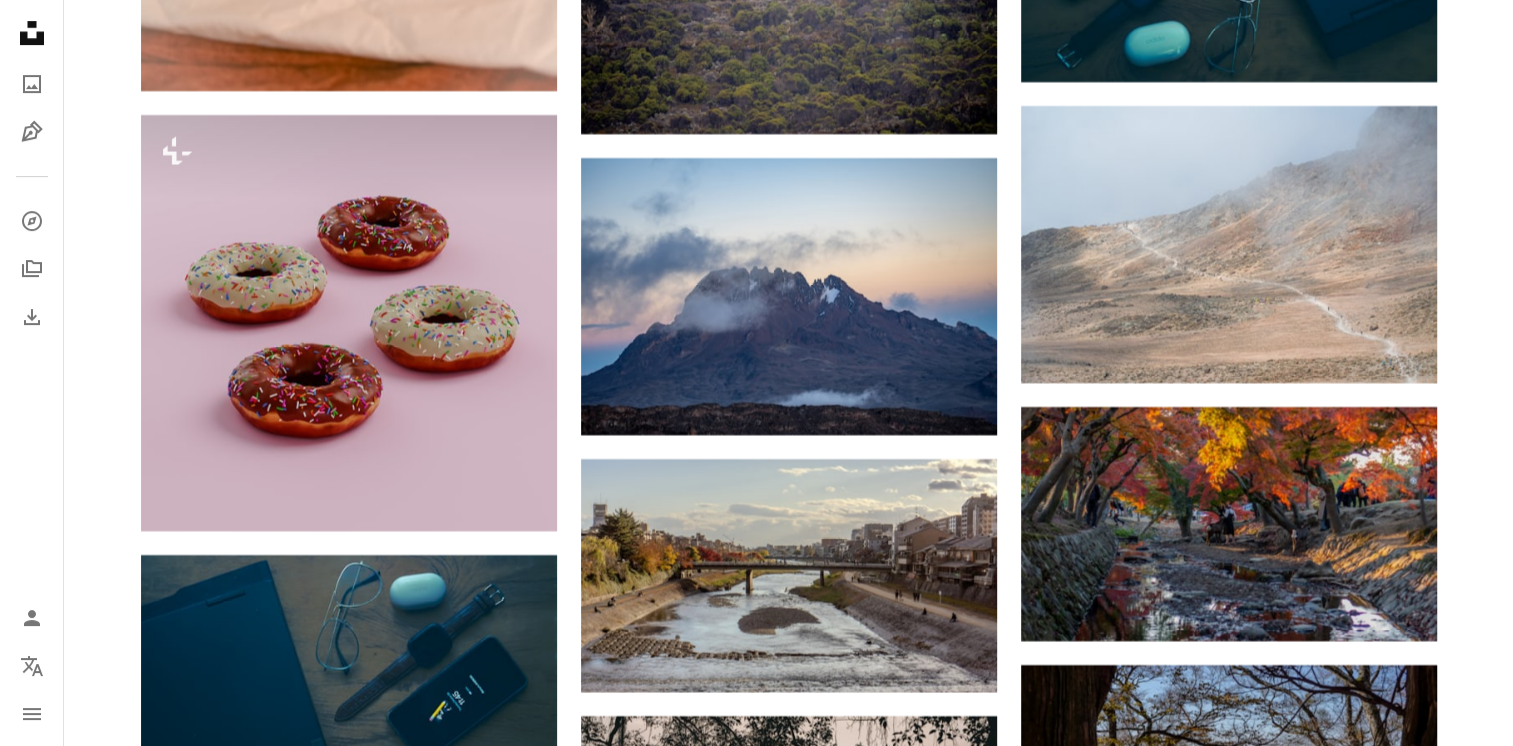 scroll, scrollTop: 108700, scrollLeft: 0, axis: vertical 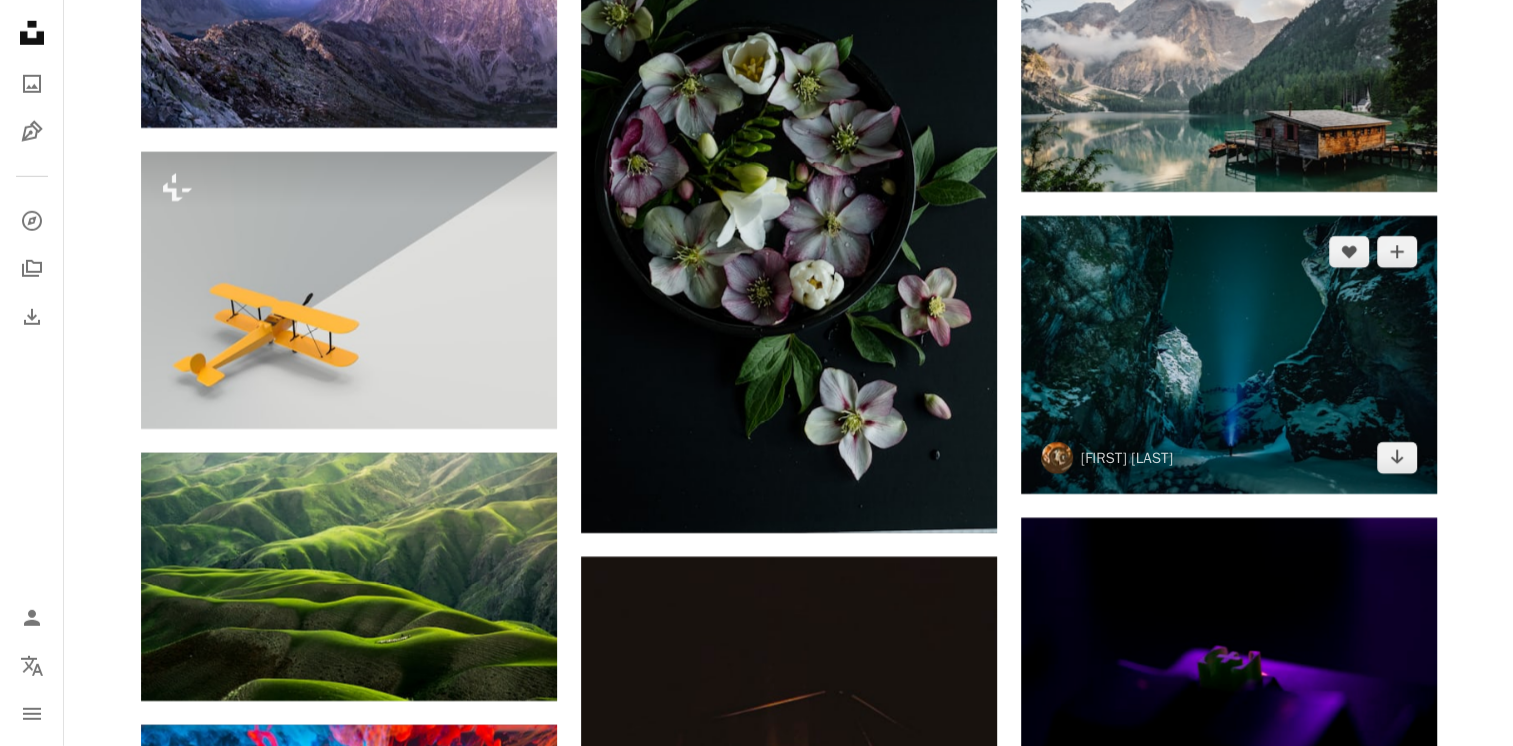click at bounding box center [1229, 355] 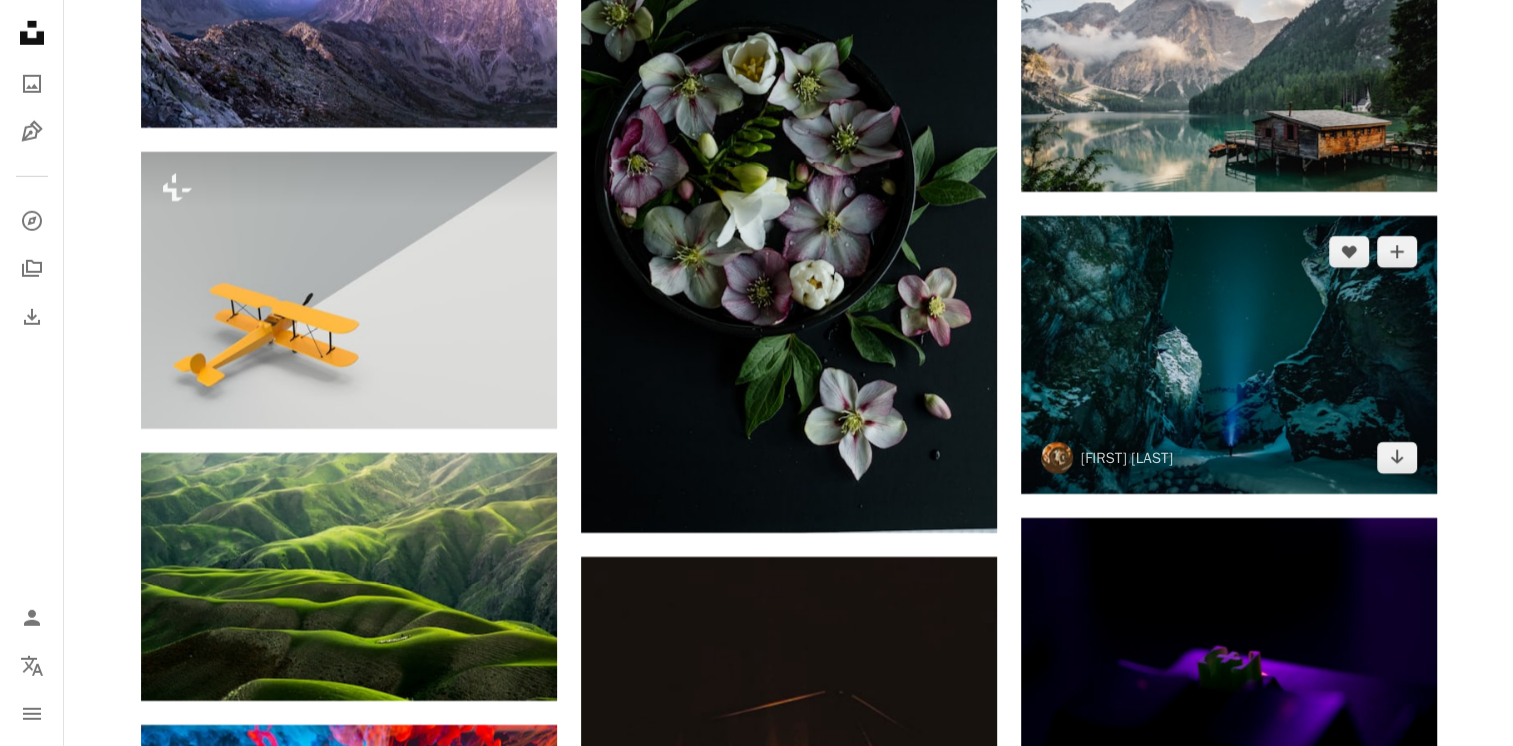 click on "Arrow pointing down" at bounding box center (1397, 458) 